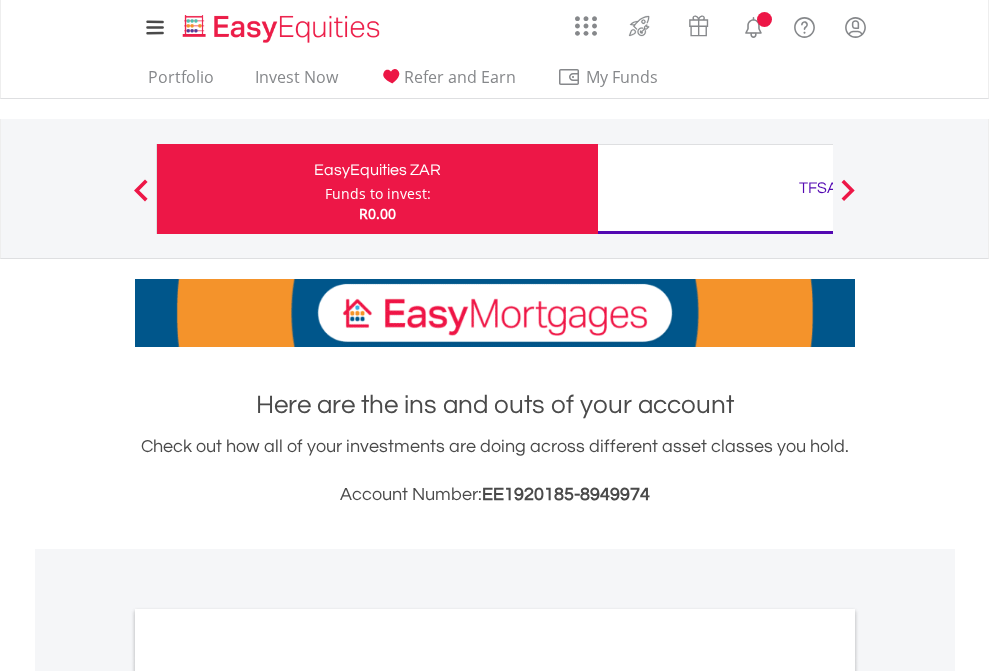 scroll, scrollTop: 0, scrollLeft: 0, axis: both 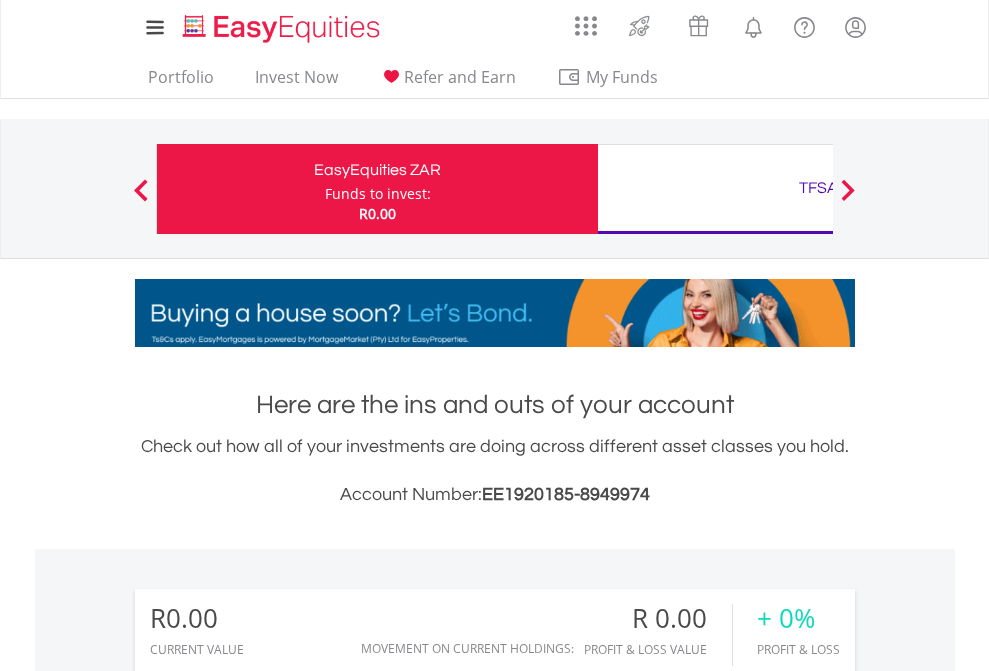 click on "Funds to invest:" at bounding box center (378, 194) 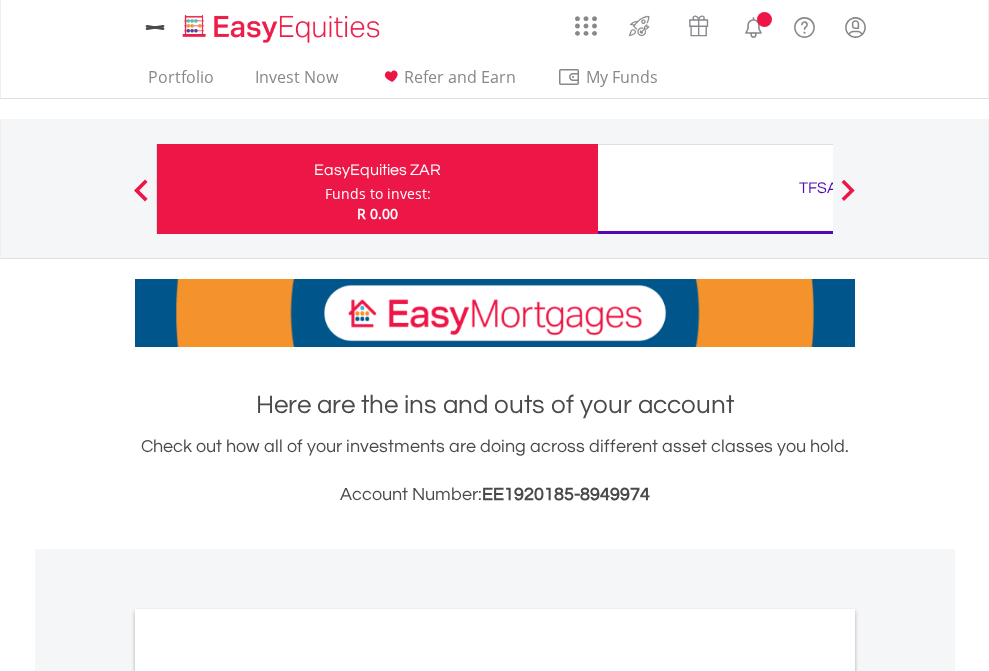 scroll, scrollTop: 0, scrollLeft: 0, axis: both 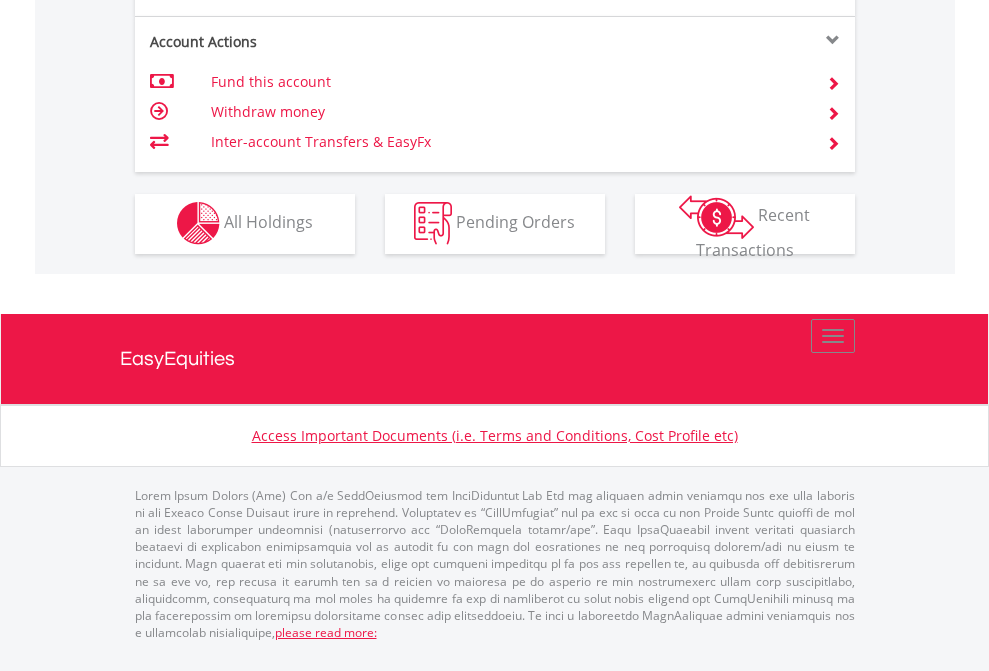 click on "Investment types" at bounding box center [706, -353] 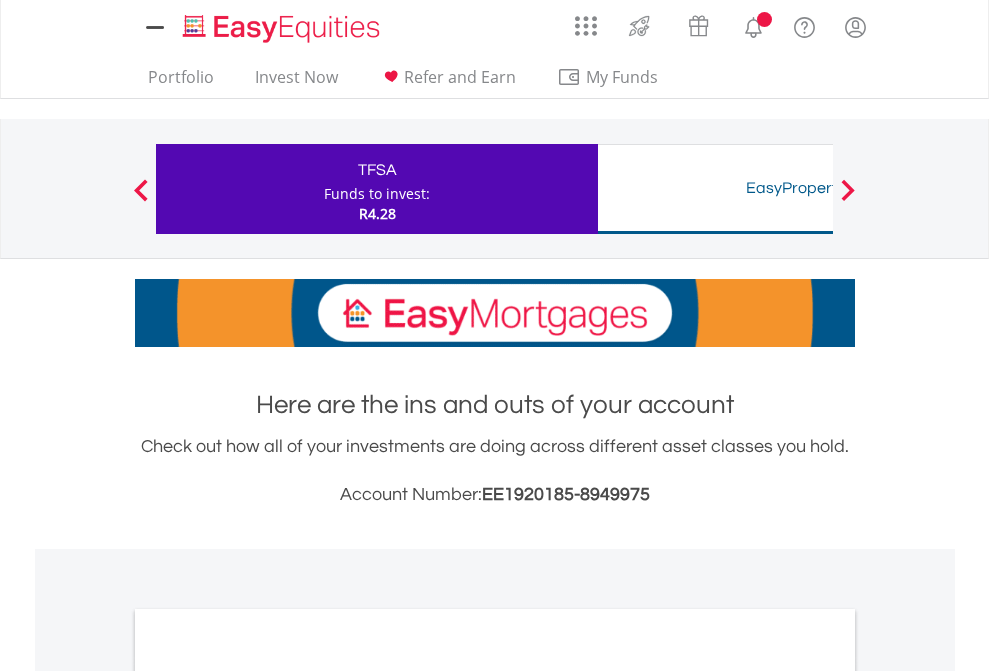 scroll, scrollTop: 0, scrollLeft: 0, axis: both 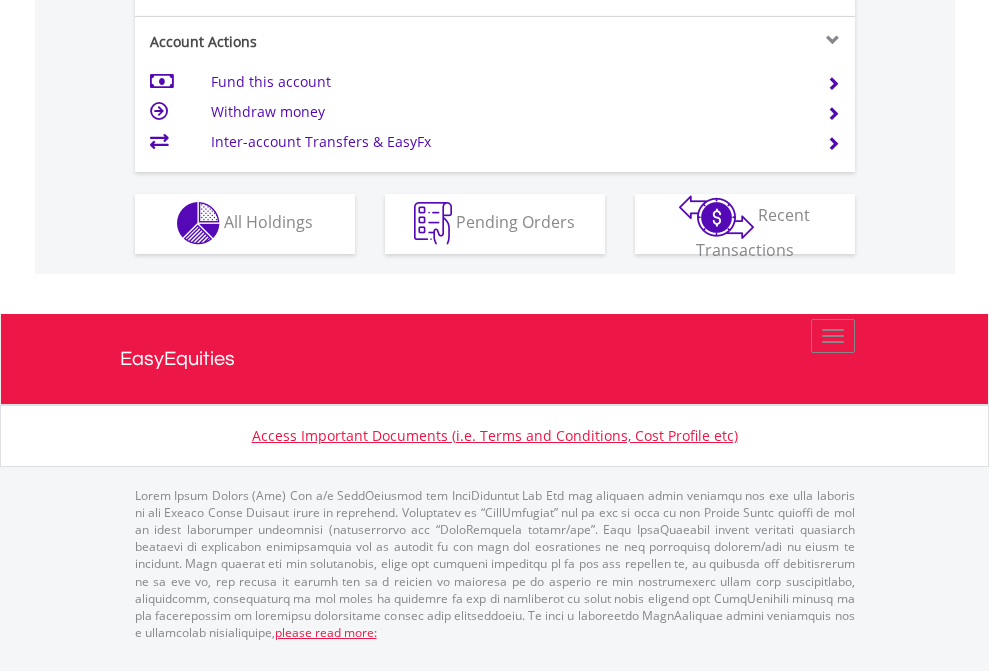 click on "Investment types" at bounding box center [706, -353] 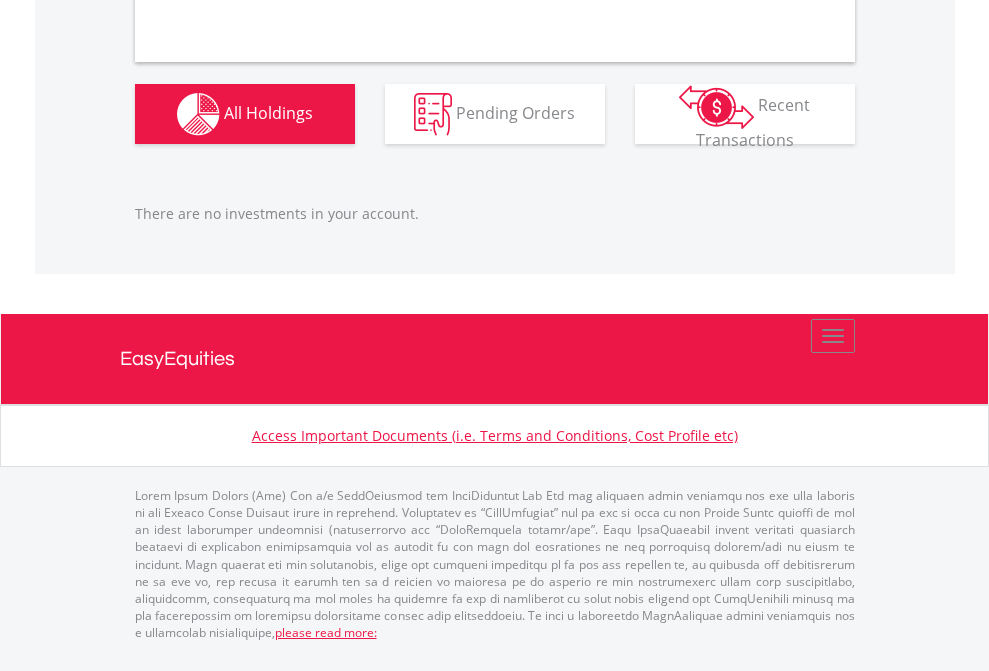 scroll, scrollTop: 1980, scrollLeft: 0, axis: vertical 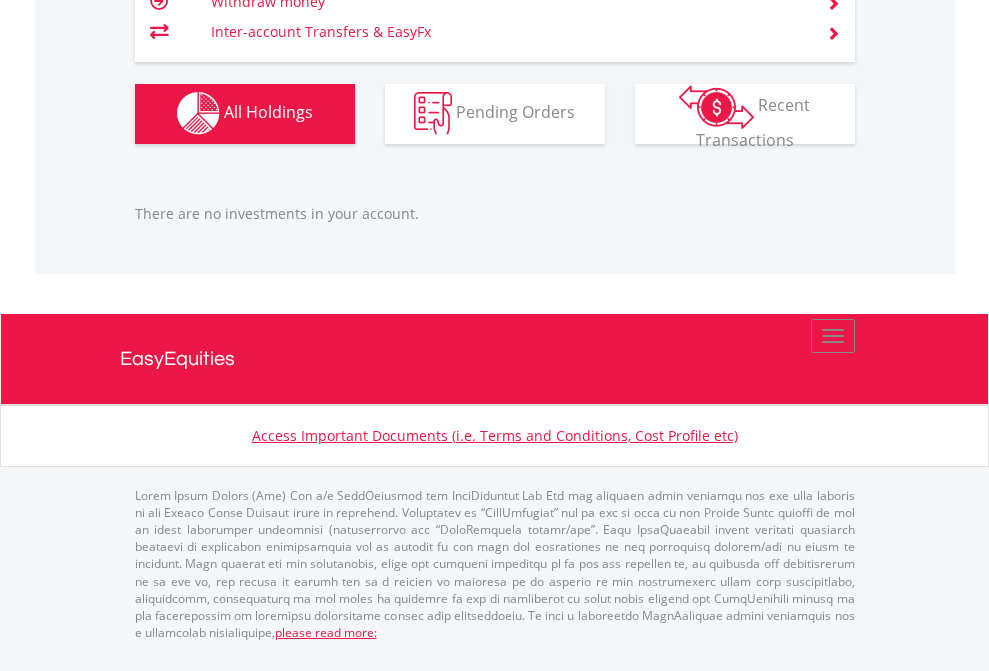 click on "TFSA" at bounding box center (818, -1142) 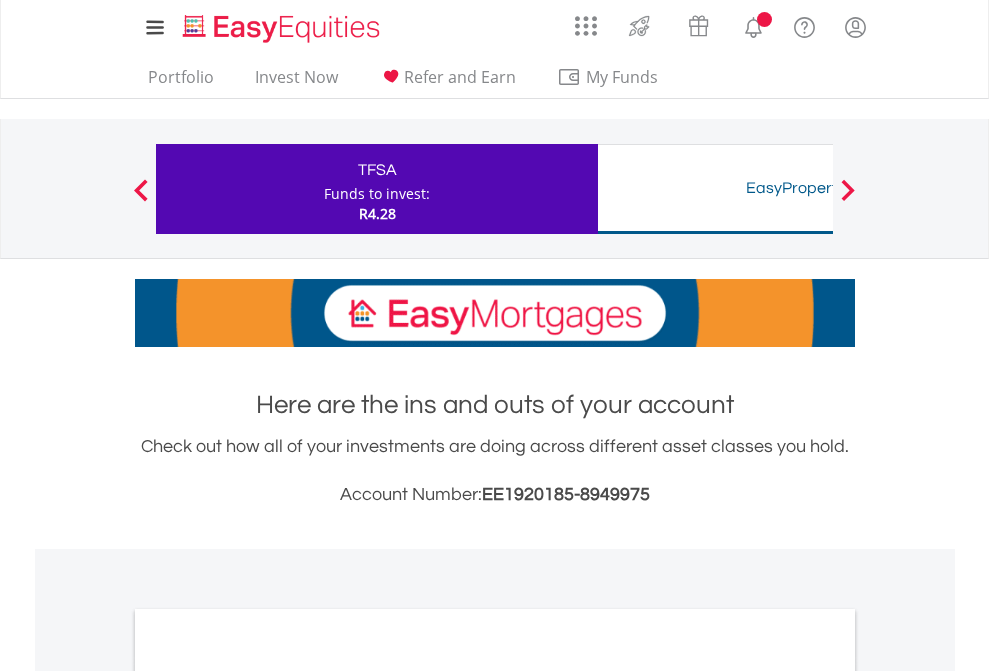 scroll, scrollTop: 1202, scrollLeft: 0, axis: vertical 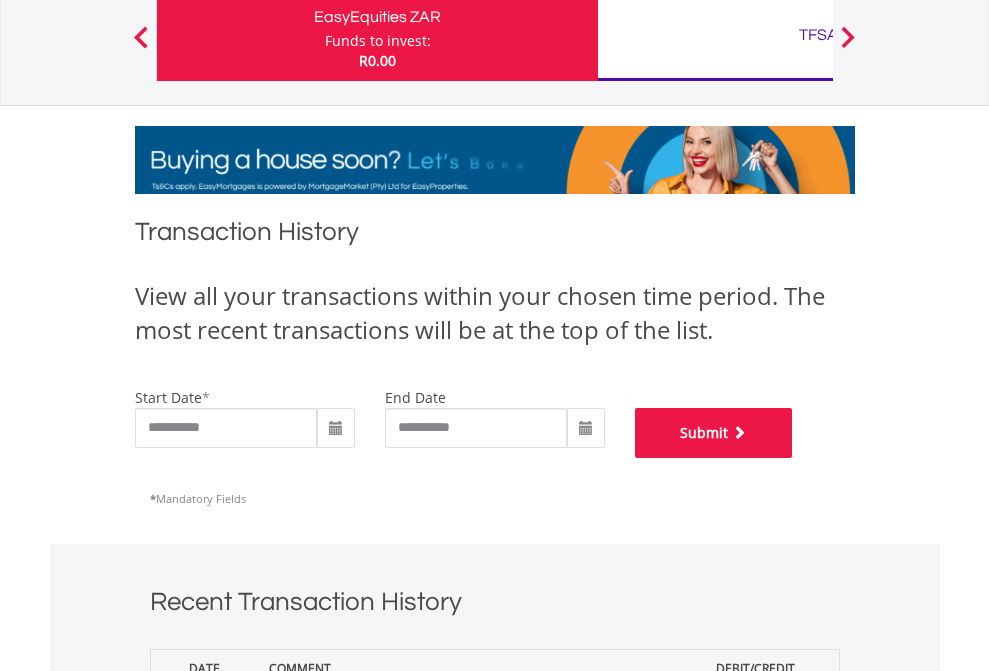 click on "Submit" at bounding box center (714, 433) 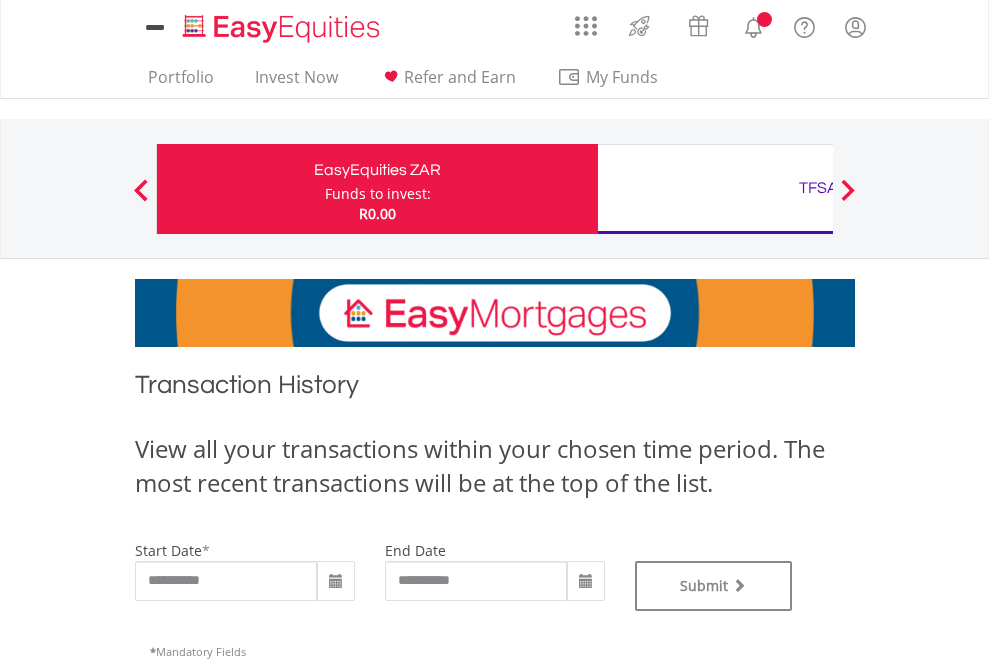 scroll, scrollTop: 0, scrollLeft: 0, axis: both 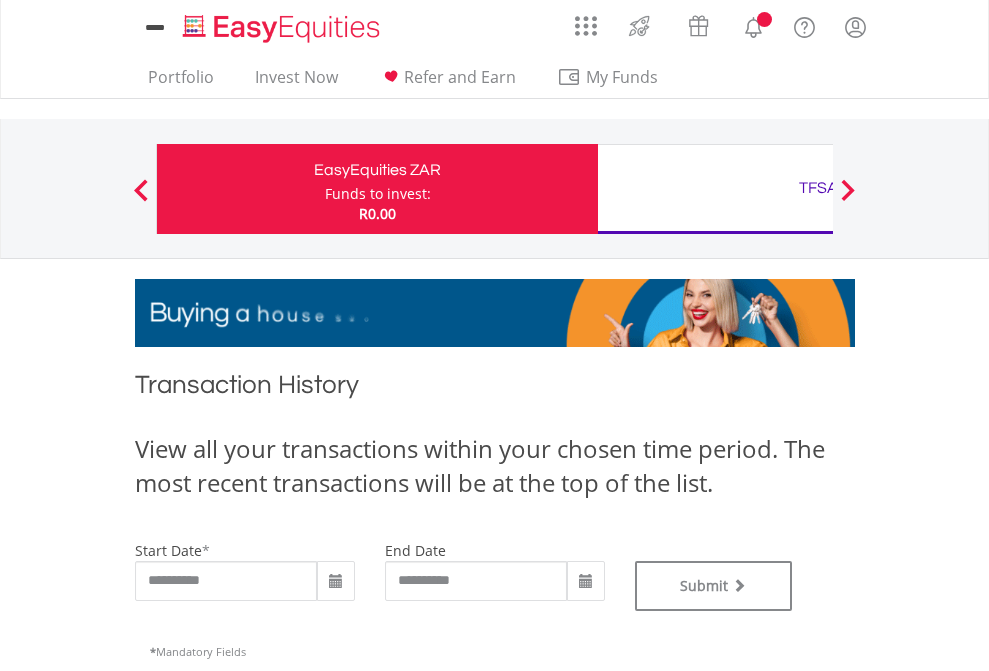 click on "TFSA" at bounding box center (818, 188) 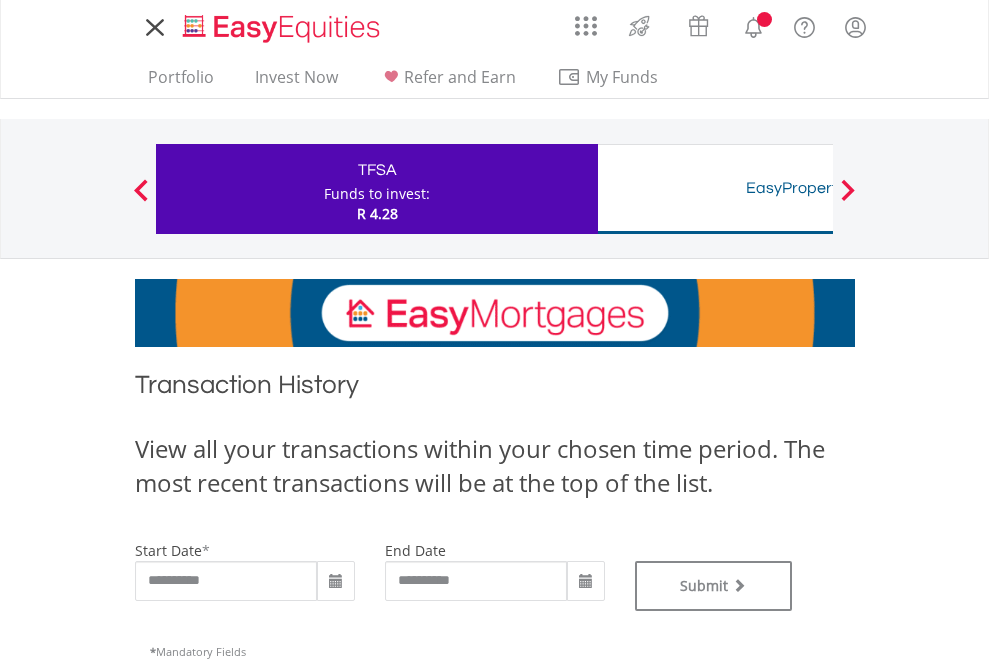 scroll, scrollTop: 0, scrollLeft: 0, axis: both 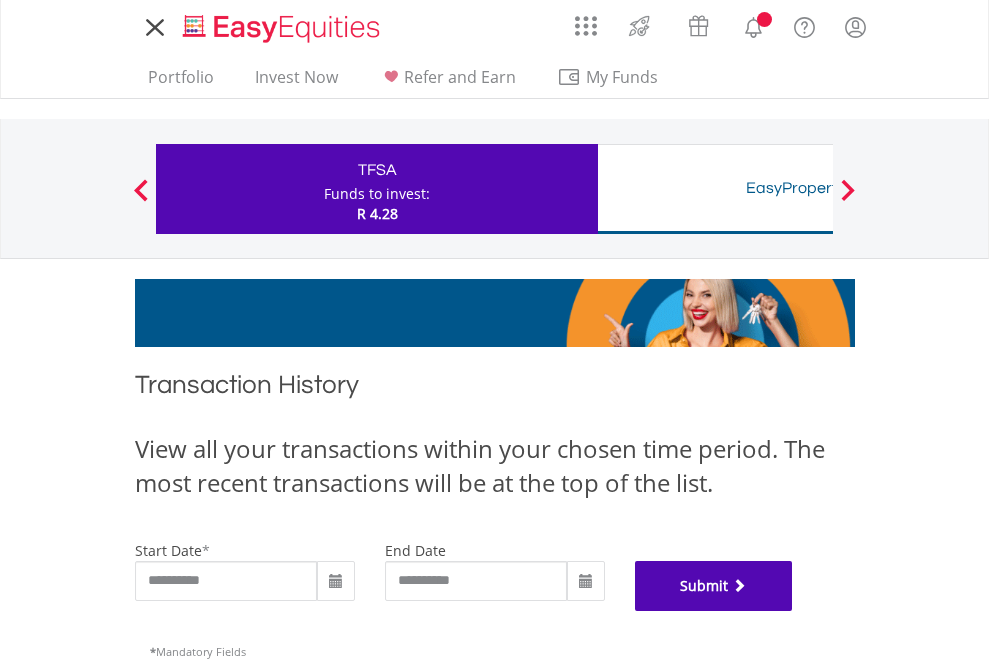 click on "Submit" at bounding box center (714, 586) 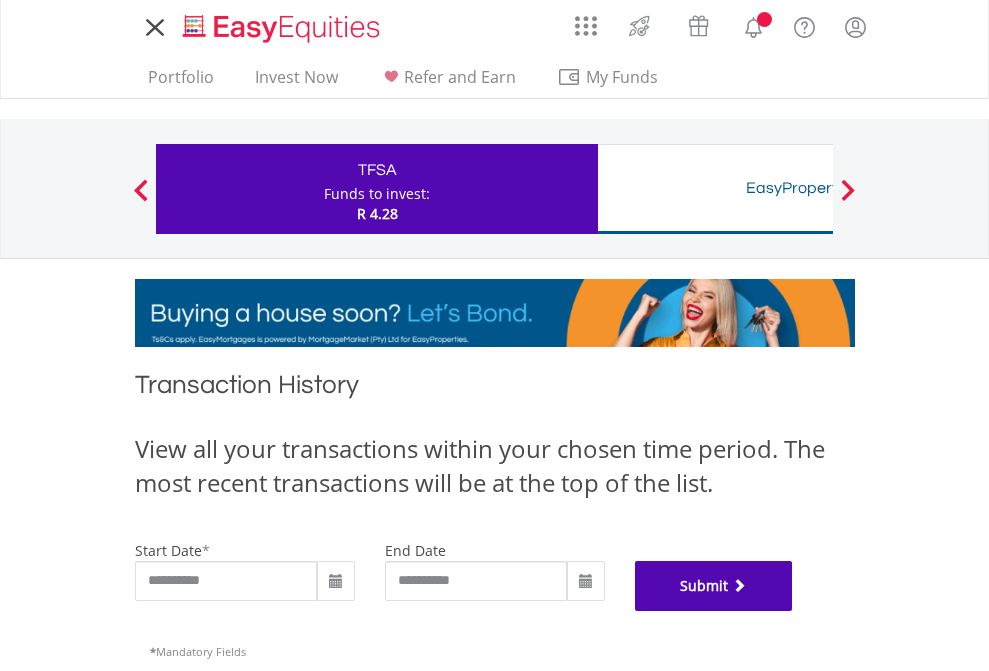scroll, scrollTop: 811, scrollLeft: 0, axis: vertical 